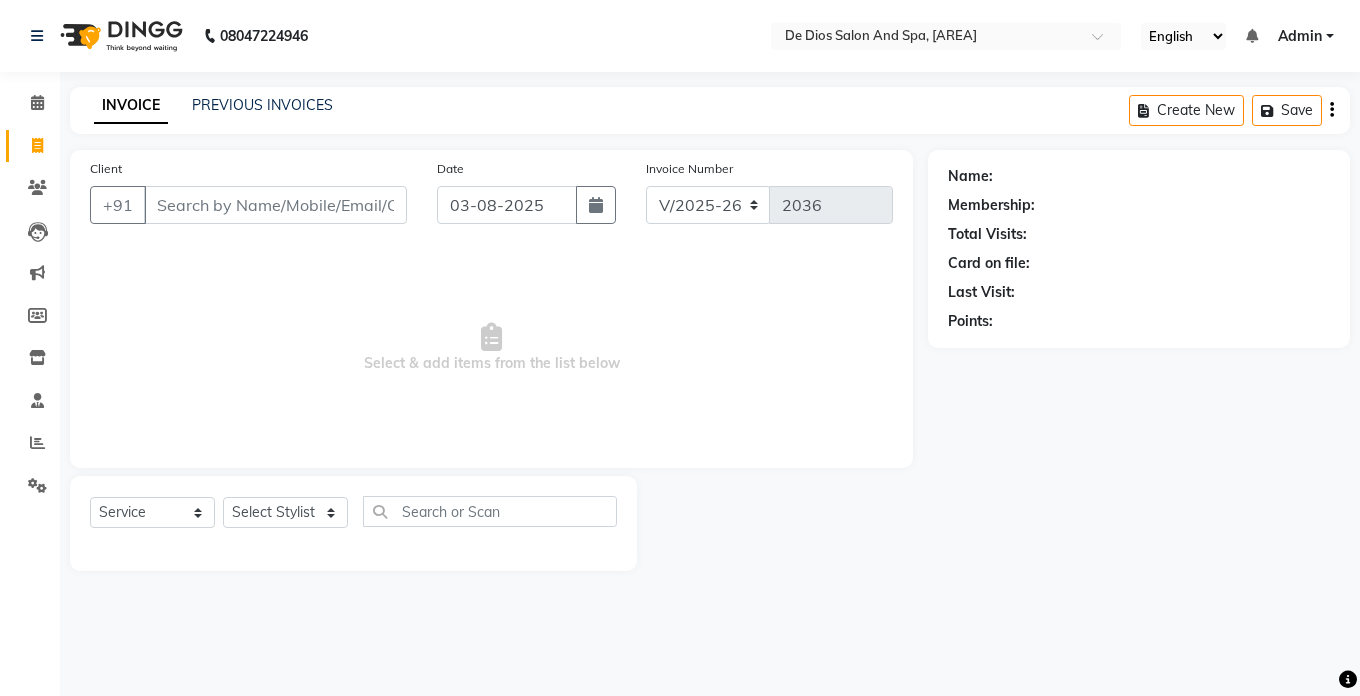 select on "6431" 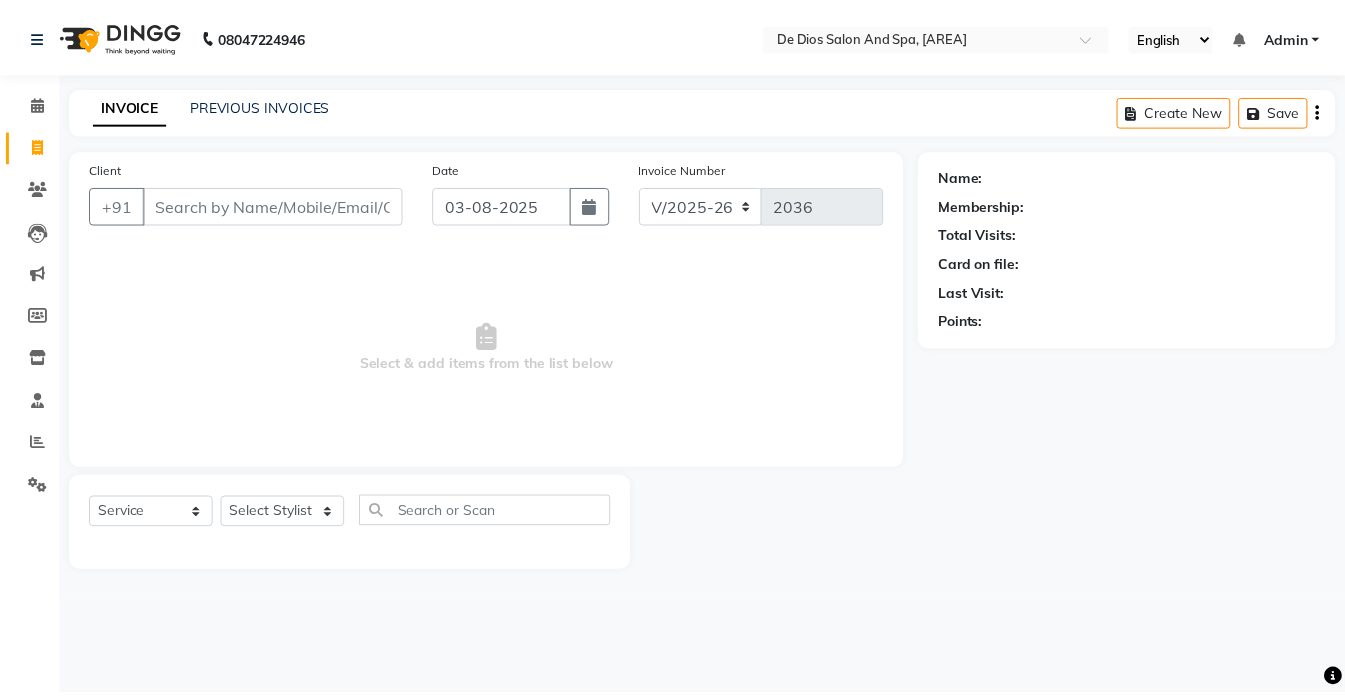 scroll, scrollTop: 0, scrollLeft: 0, axis: both 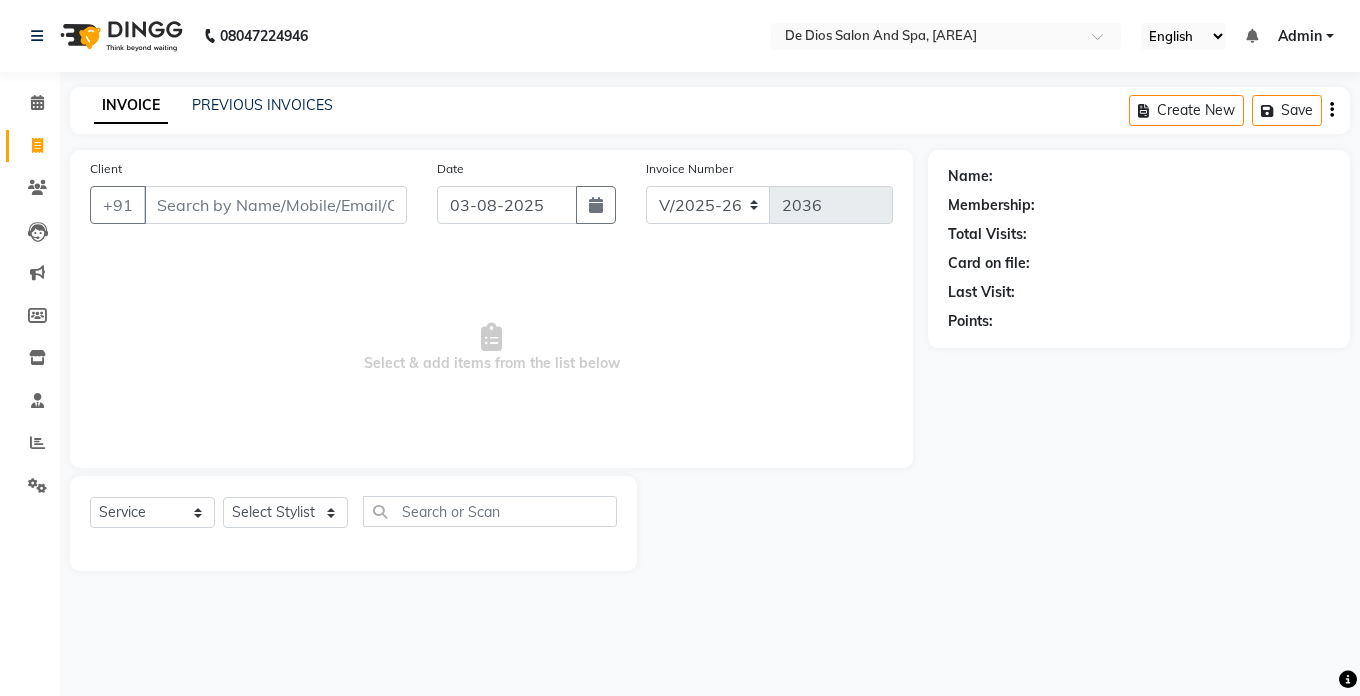 click on "Client" at bounding box center [275, 205] 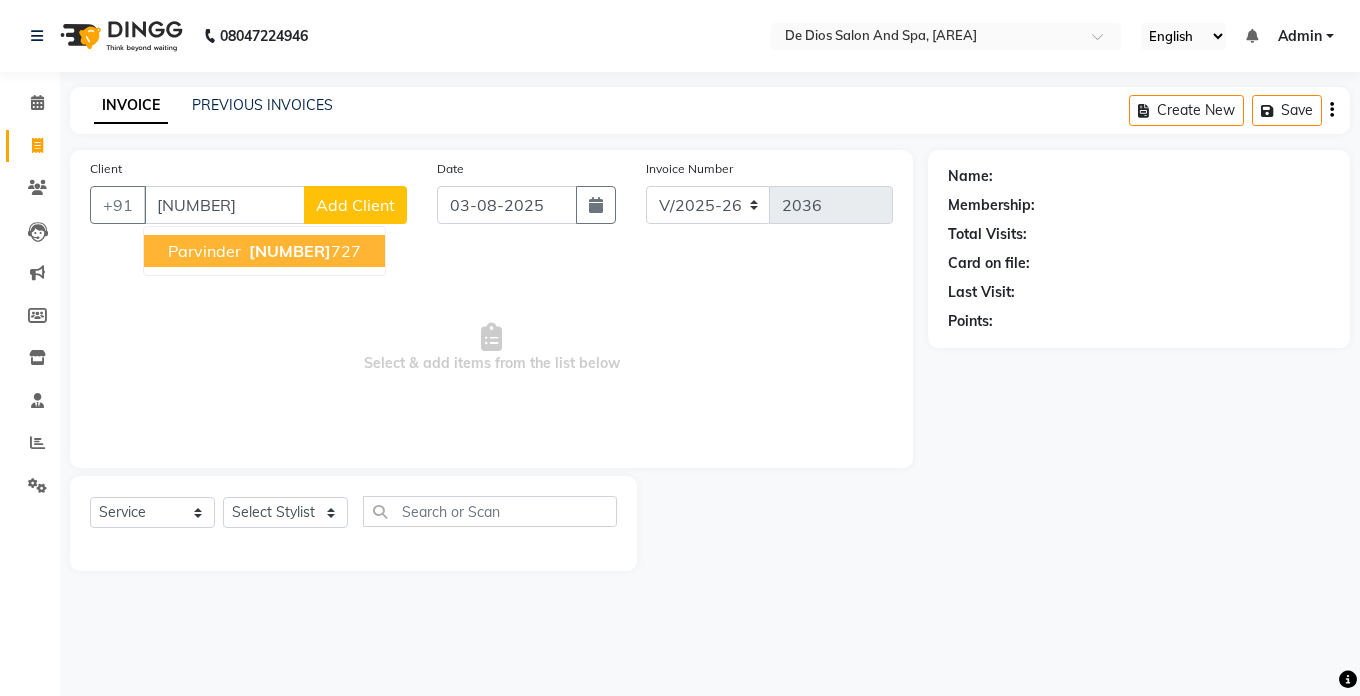 click on "[FIRST] [PHONE]" at bounding box center (264, 251) 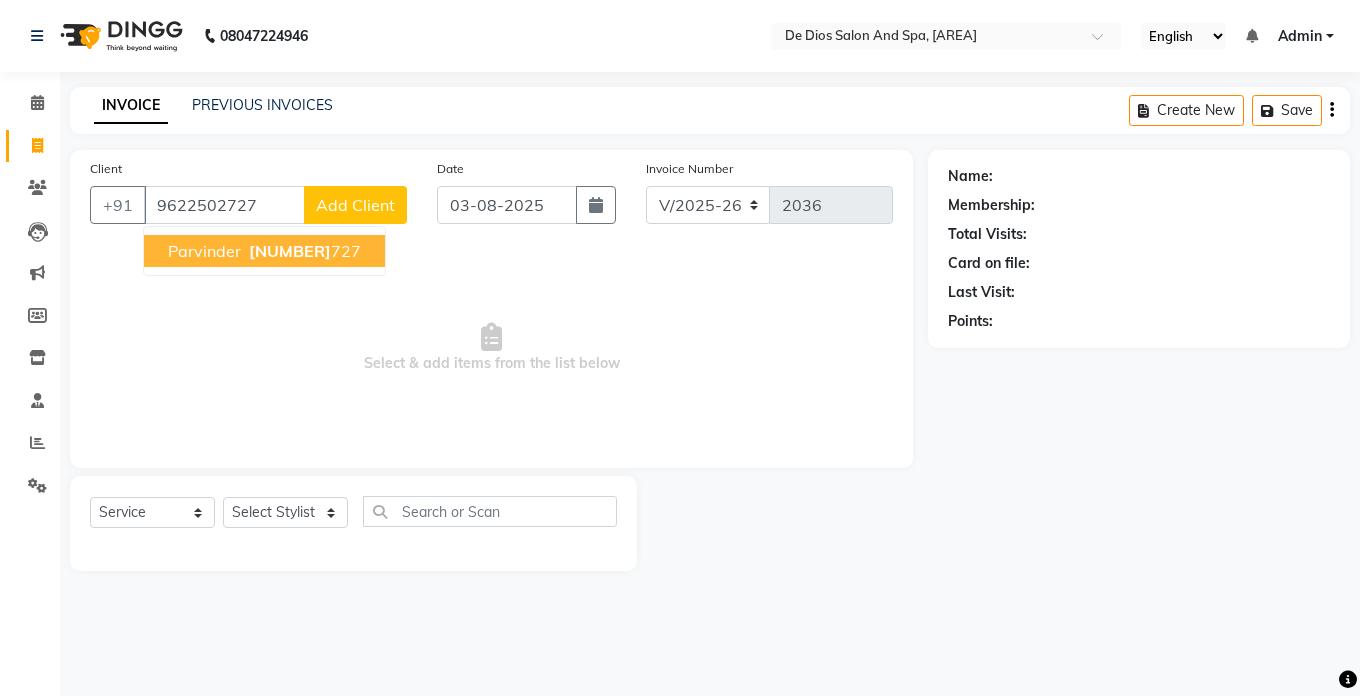 type on "9622502727" 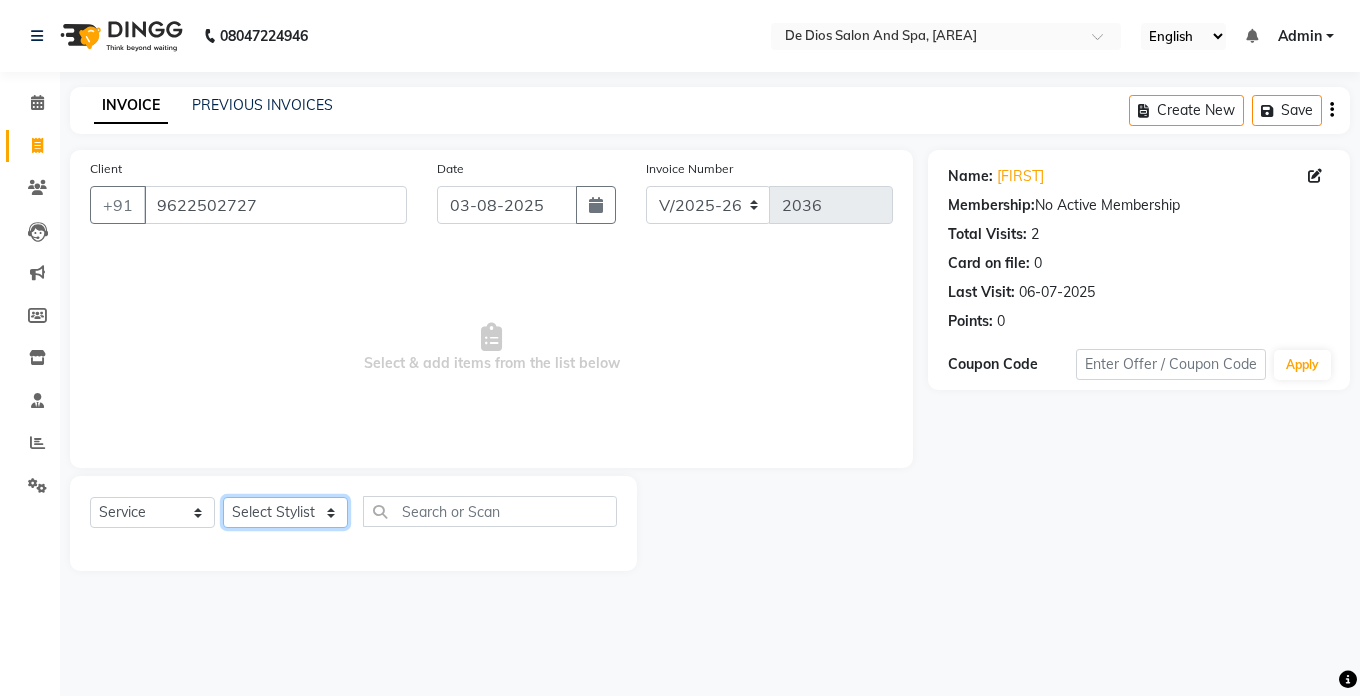 click on "Select Stylist [FIRST] [FIRST] [FIRST] [FIRST] [FIRST] [FIRST] [FIRST] [FIRST] [FIRST] [FIRST] [FIRST] [FIRST] [FIRST]" 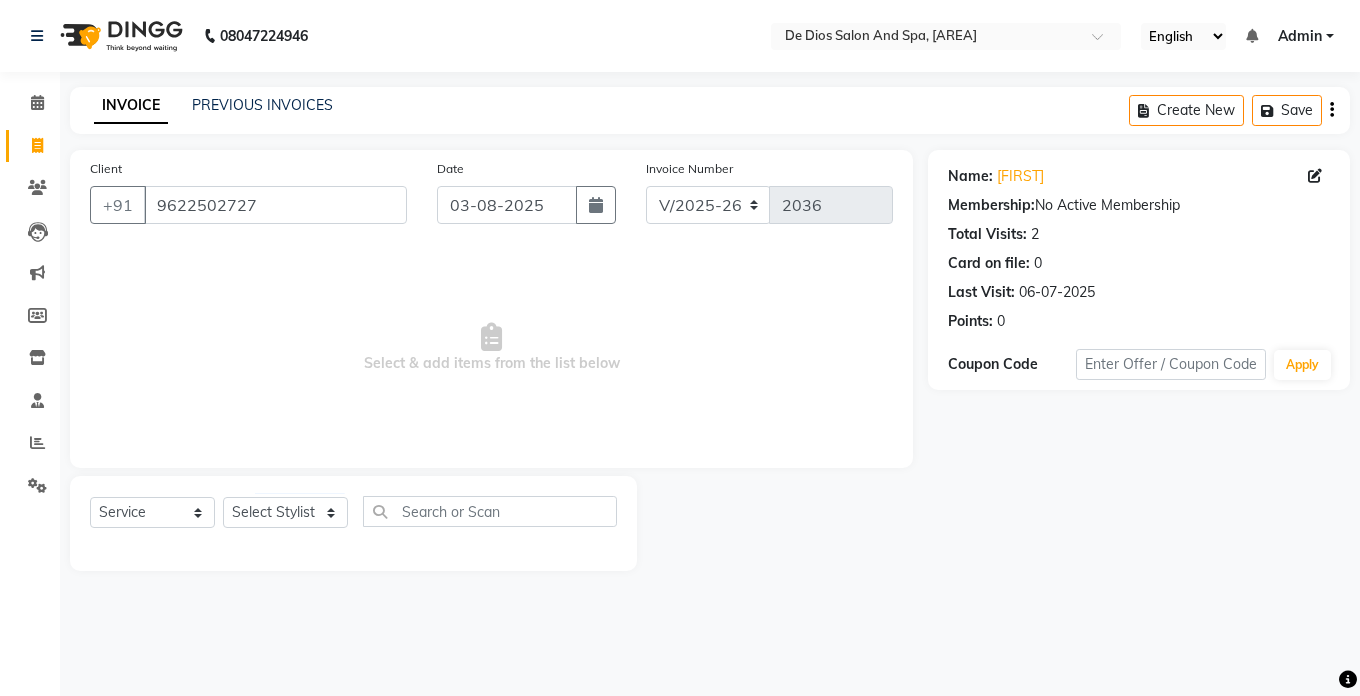 click on "Select & add items from the list below" at bounding box center (491, 348) 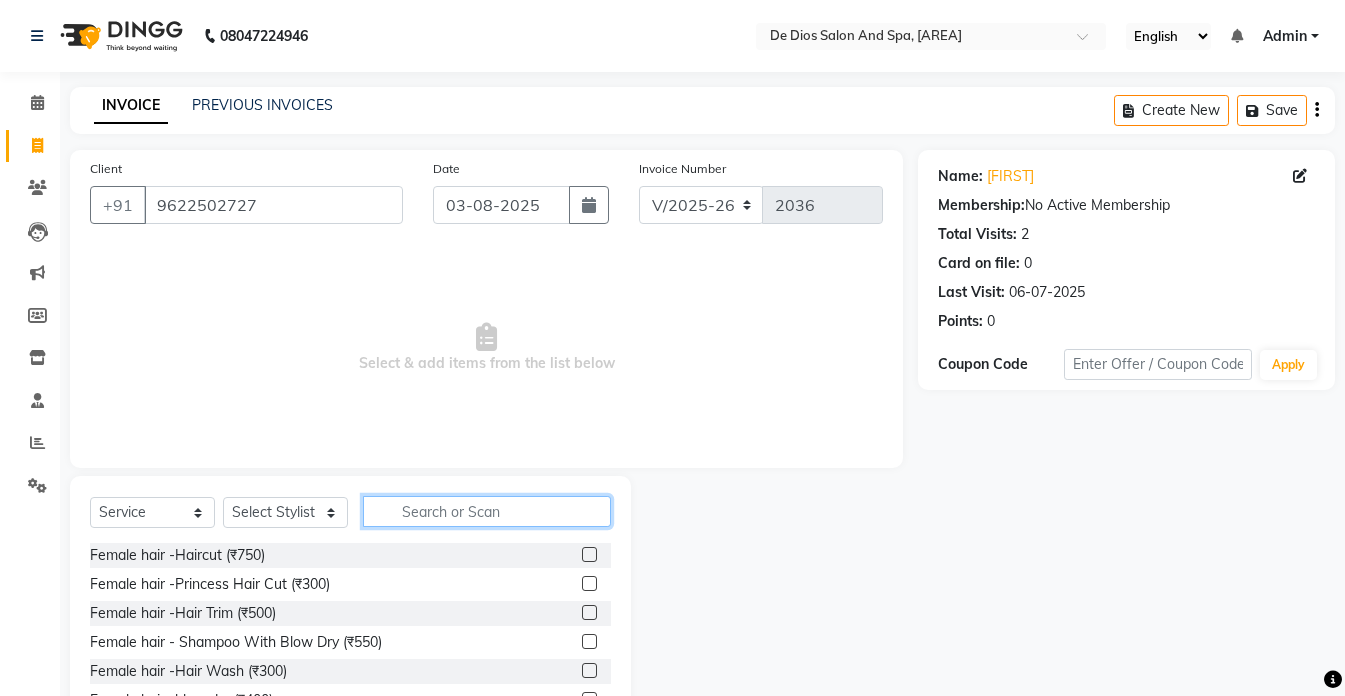 click 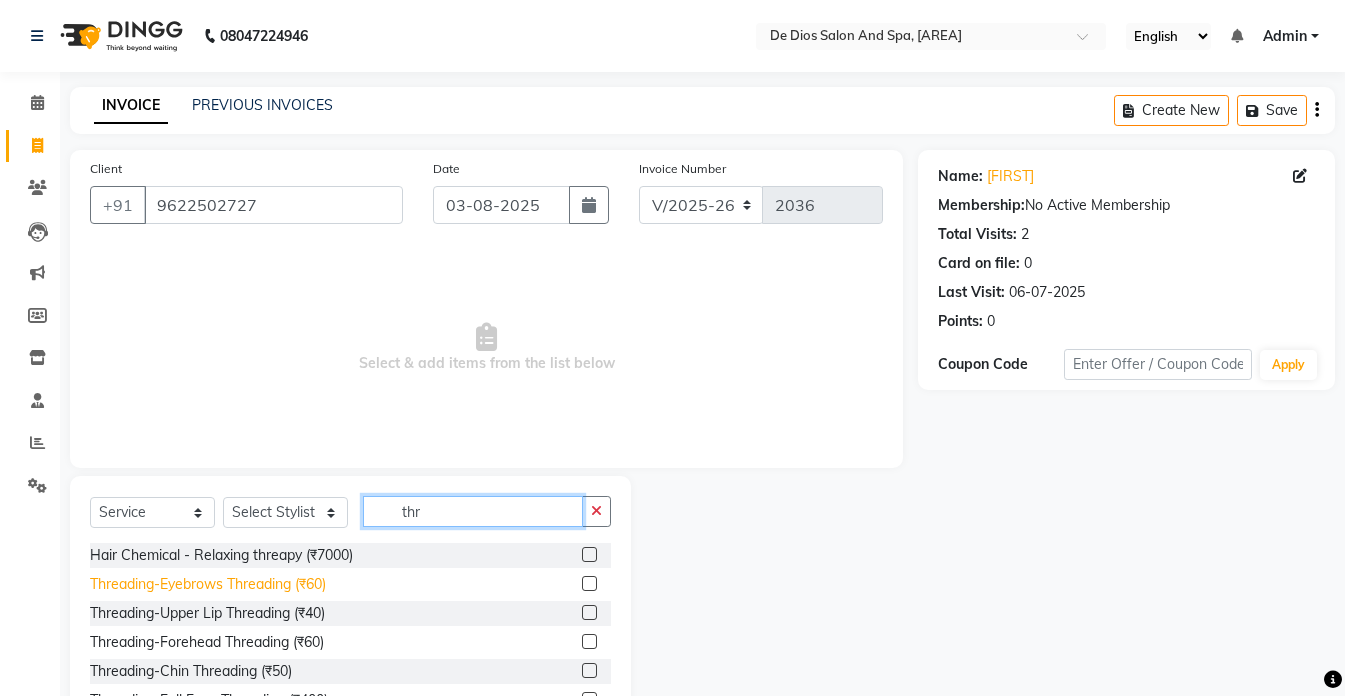 type on "thr" 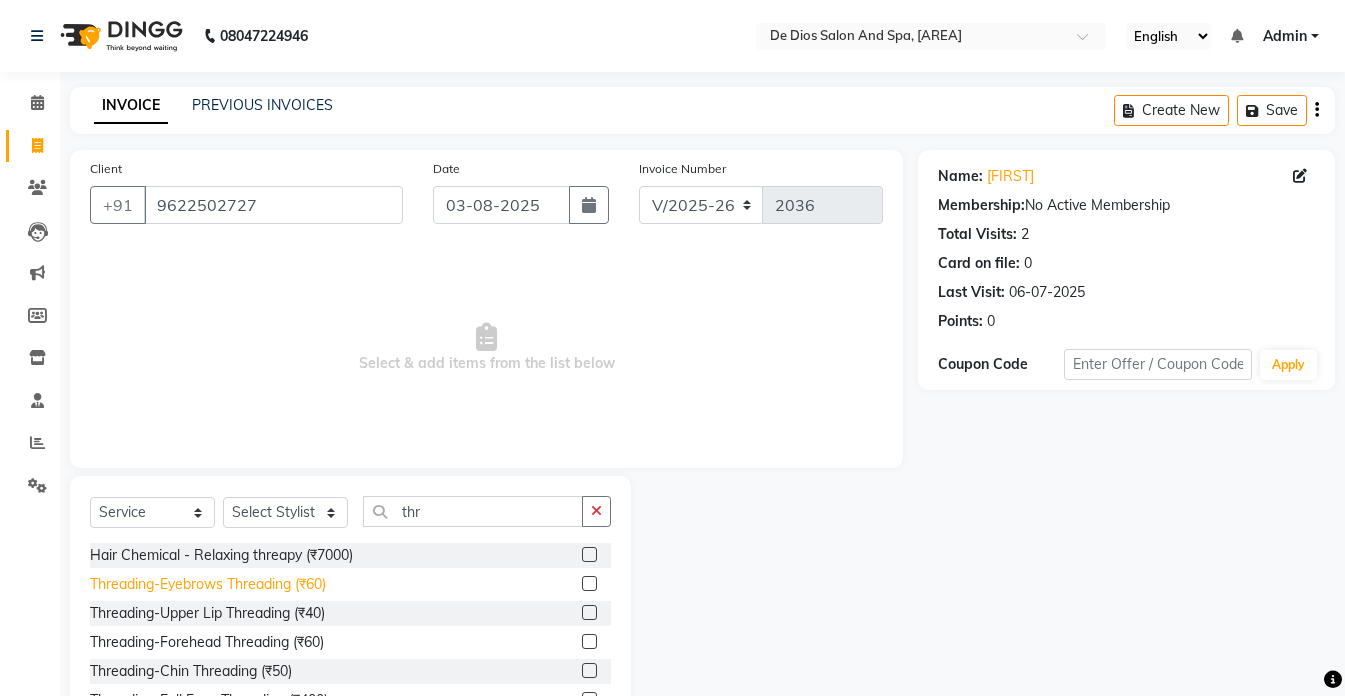 click on "Threading-Eyebrows Threading (₹60)" 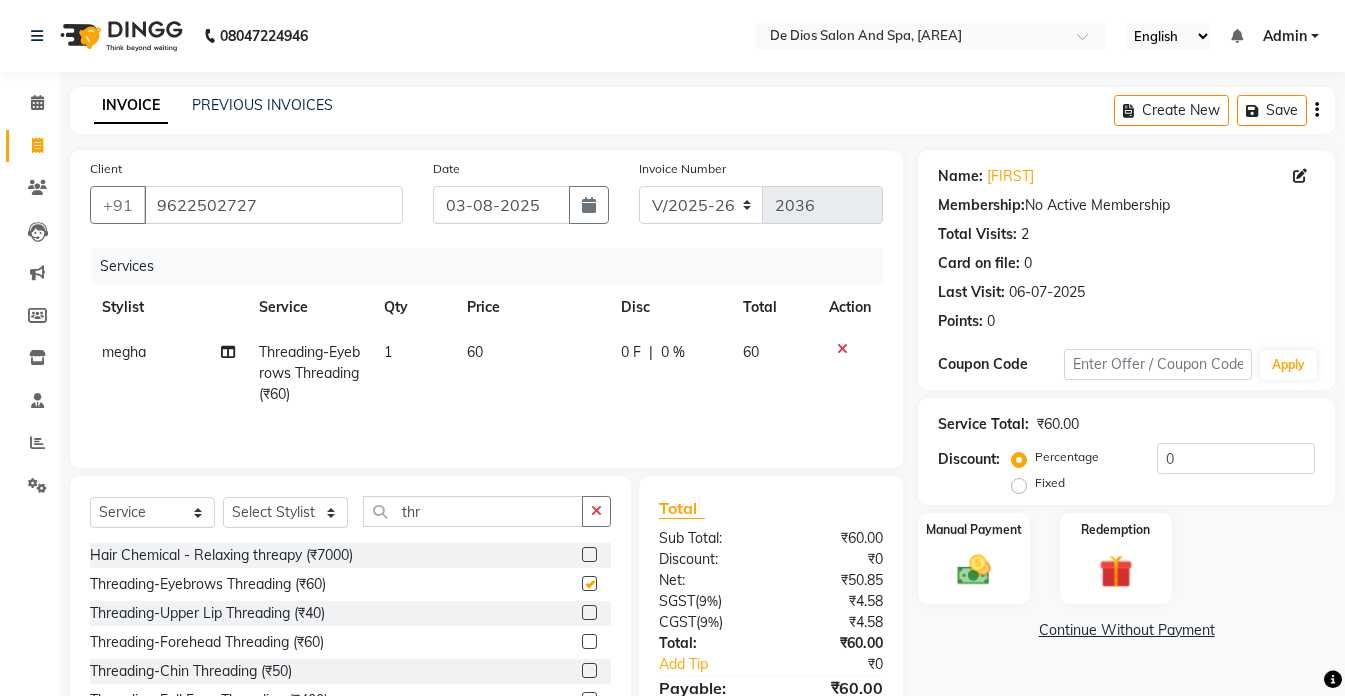 checkbox on "false" 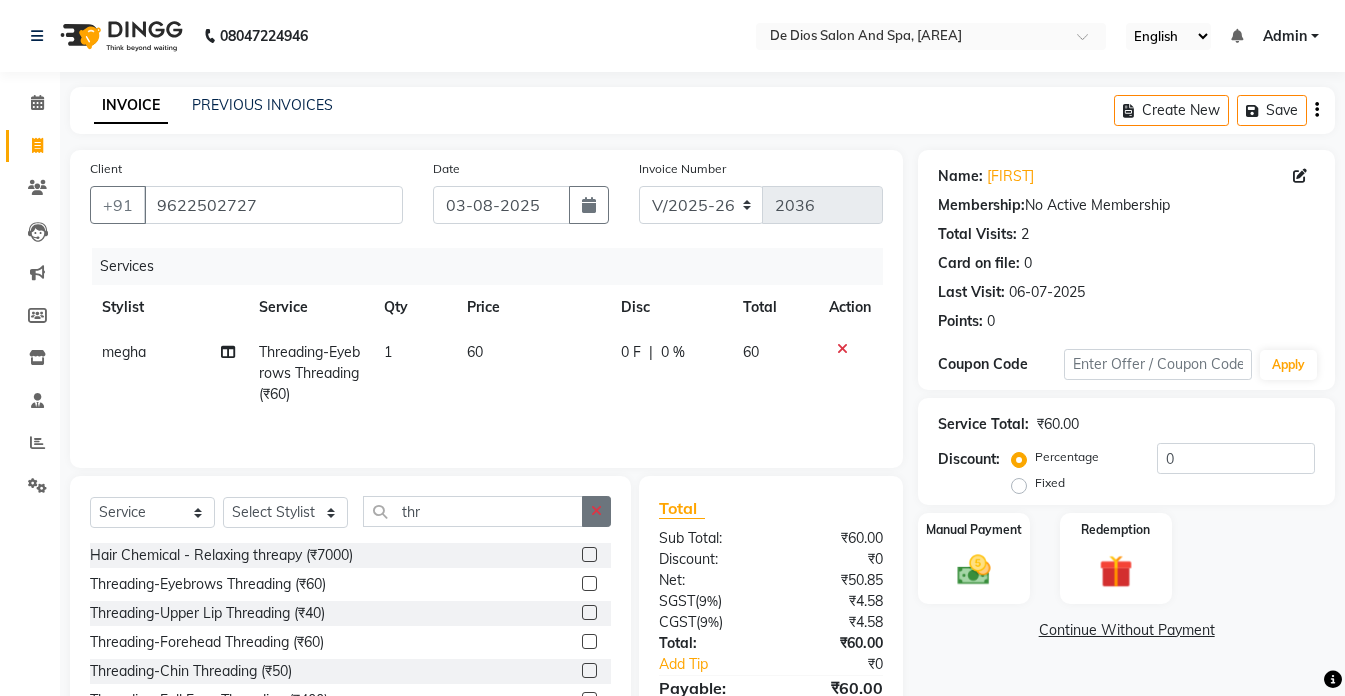 click 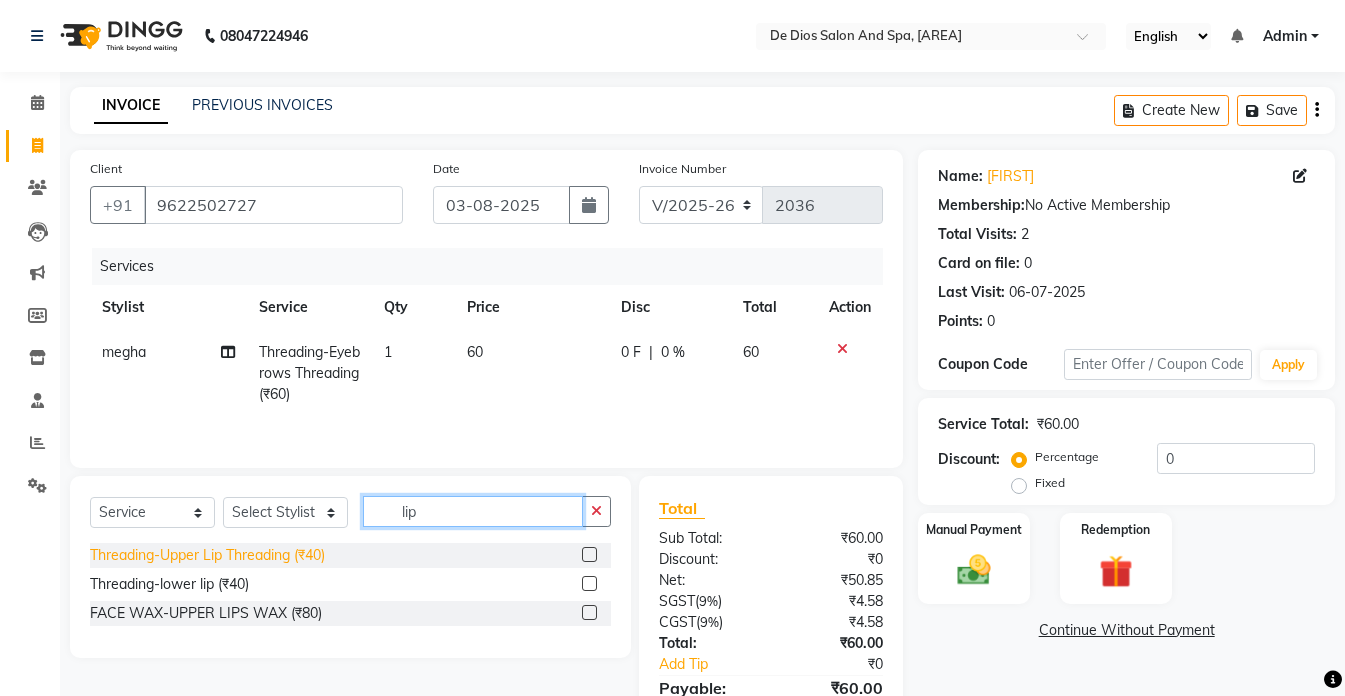 type on "lip" 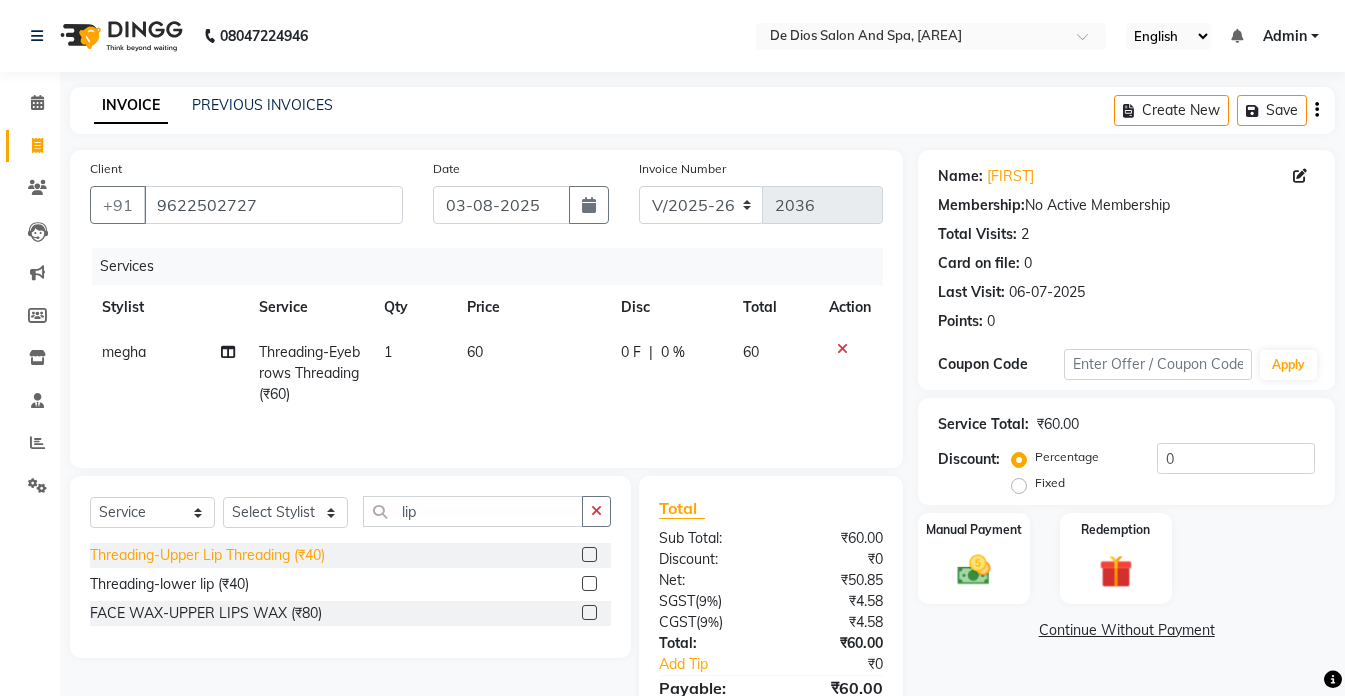 click on "Threading-Upper Lip Threading (₹40)" 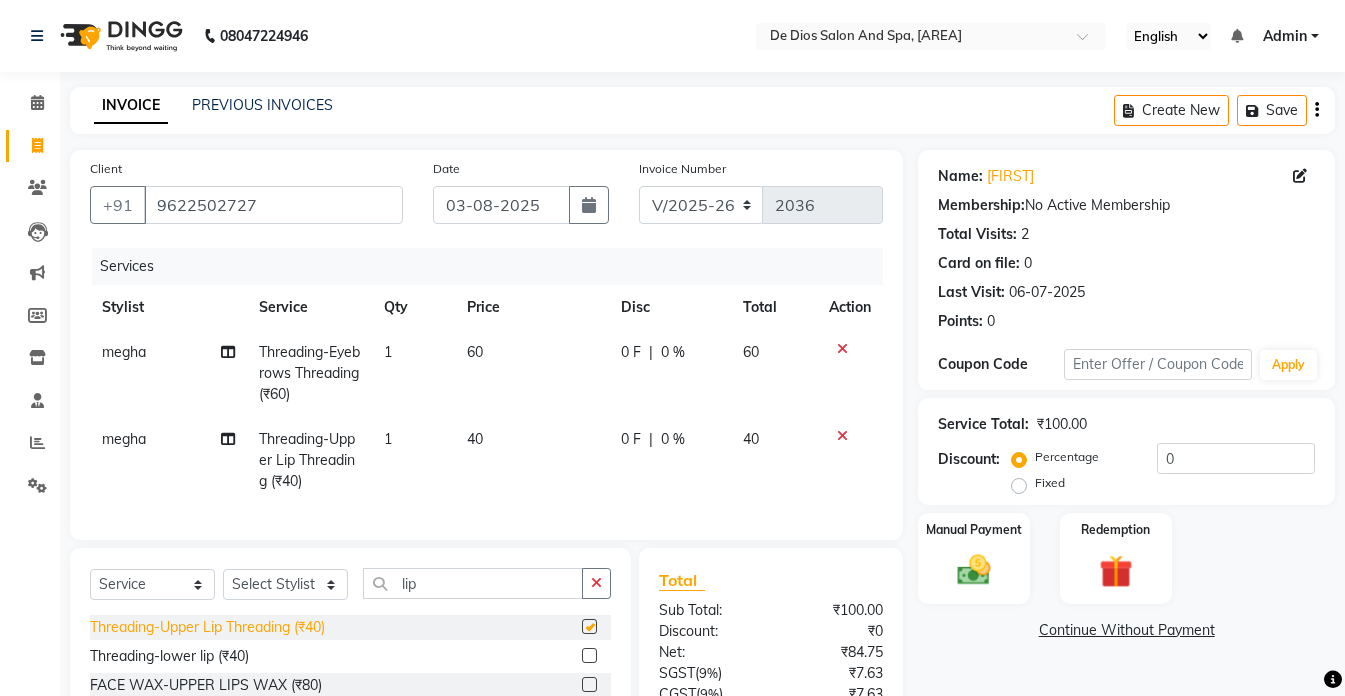 checkbox on "false" 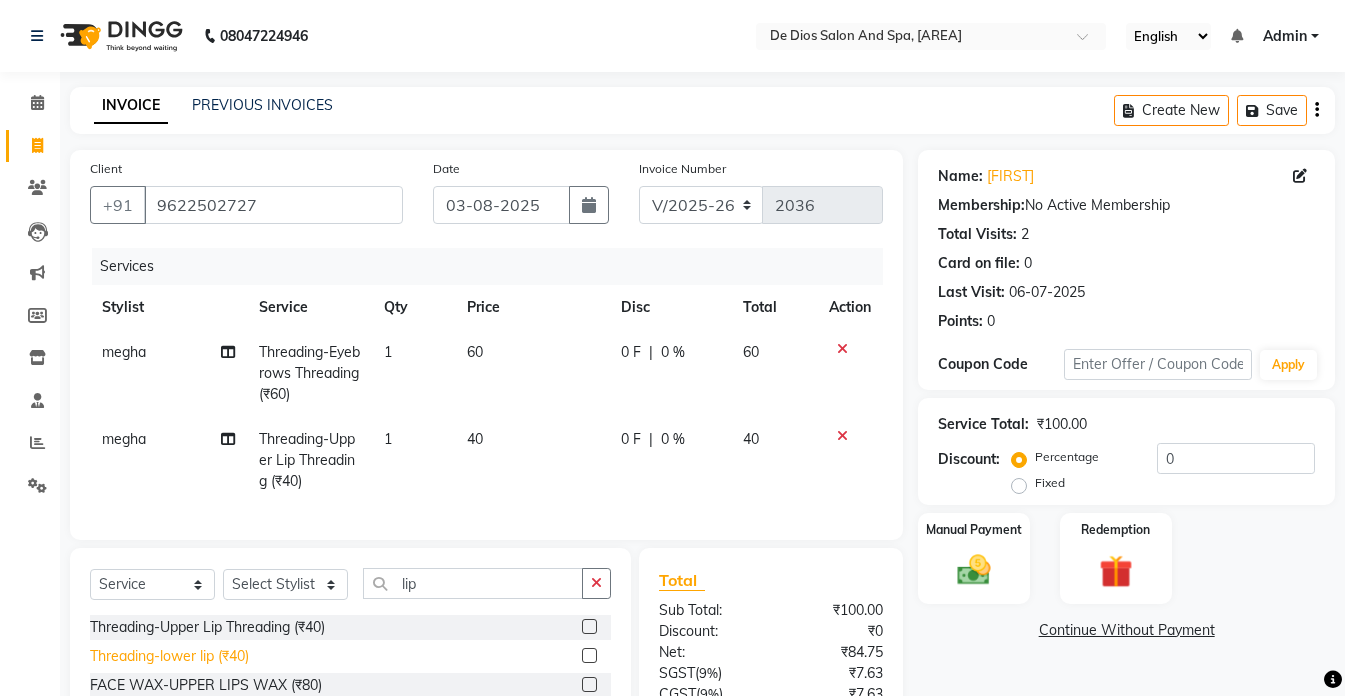 click on "Threading-lower lip (₹40)" 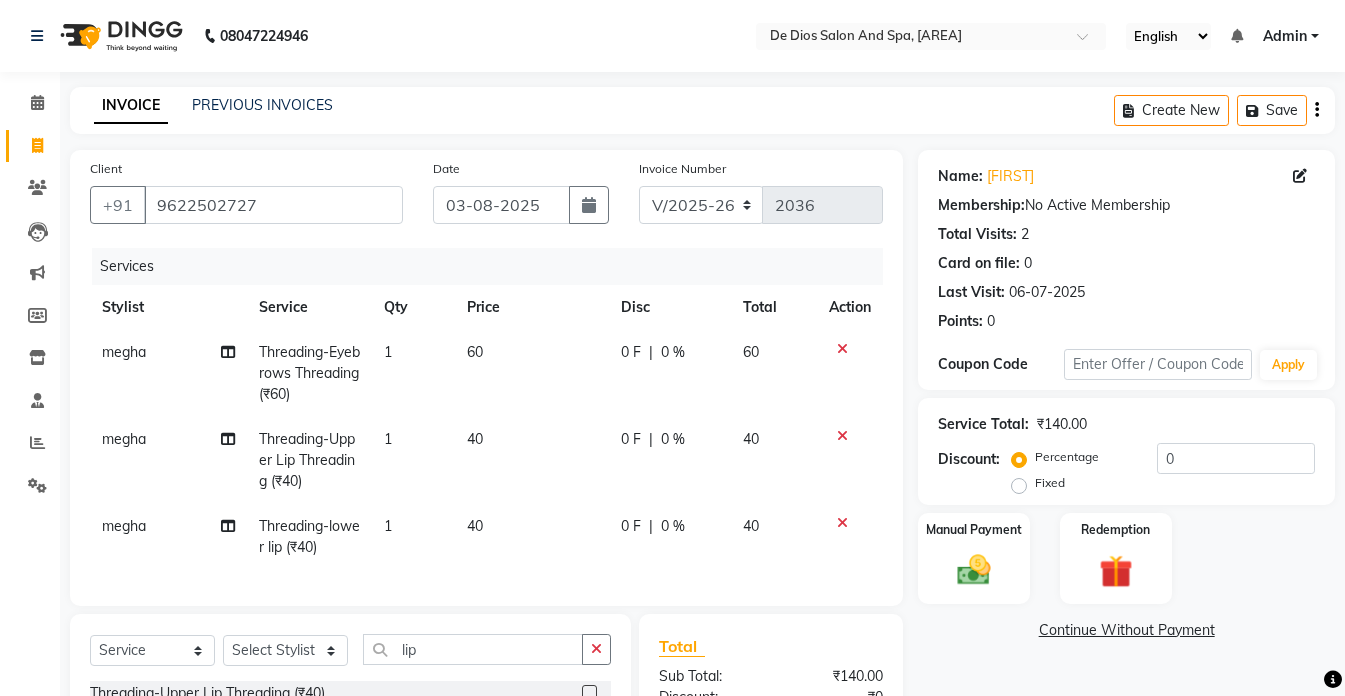 checkbox on "false" 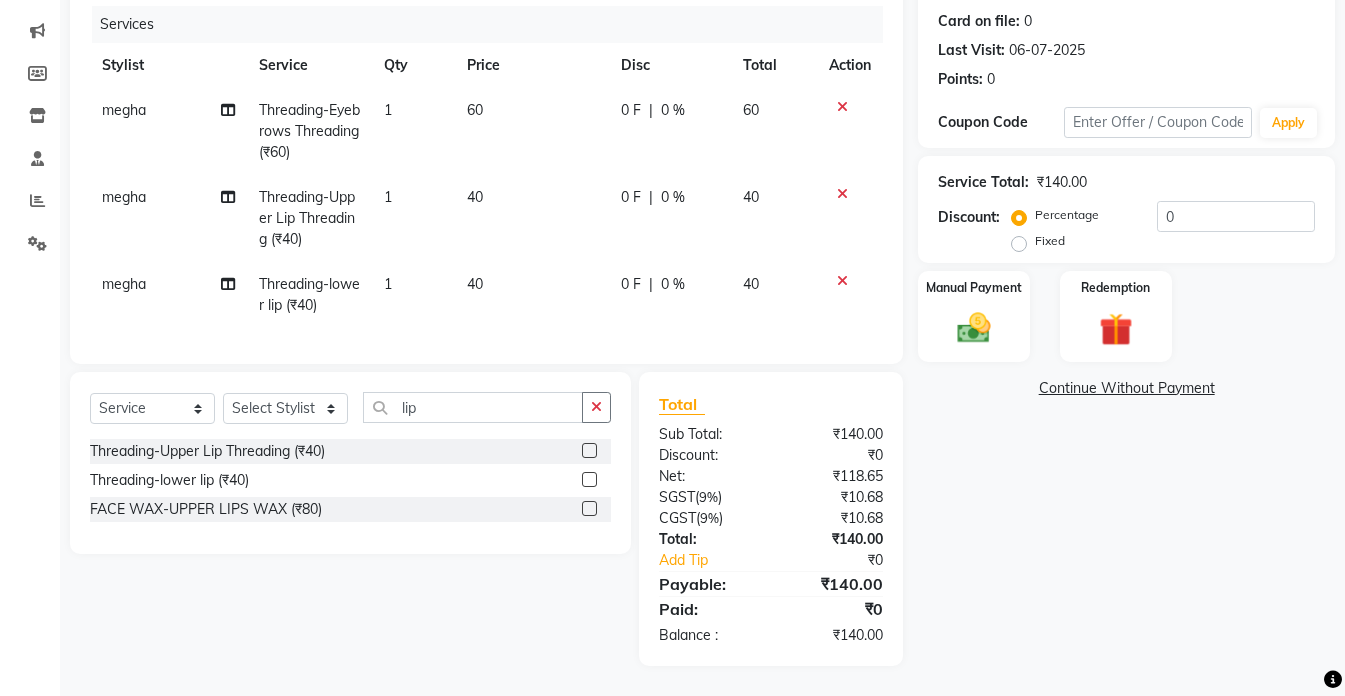 scroll, scrollTop: 257, scrollLeft: 0, axis: vertical 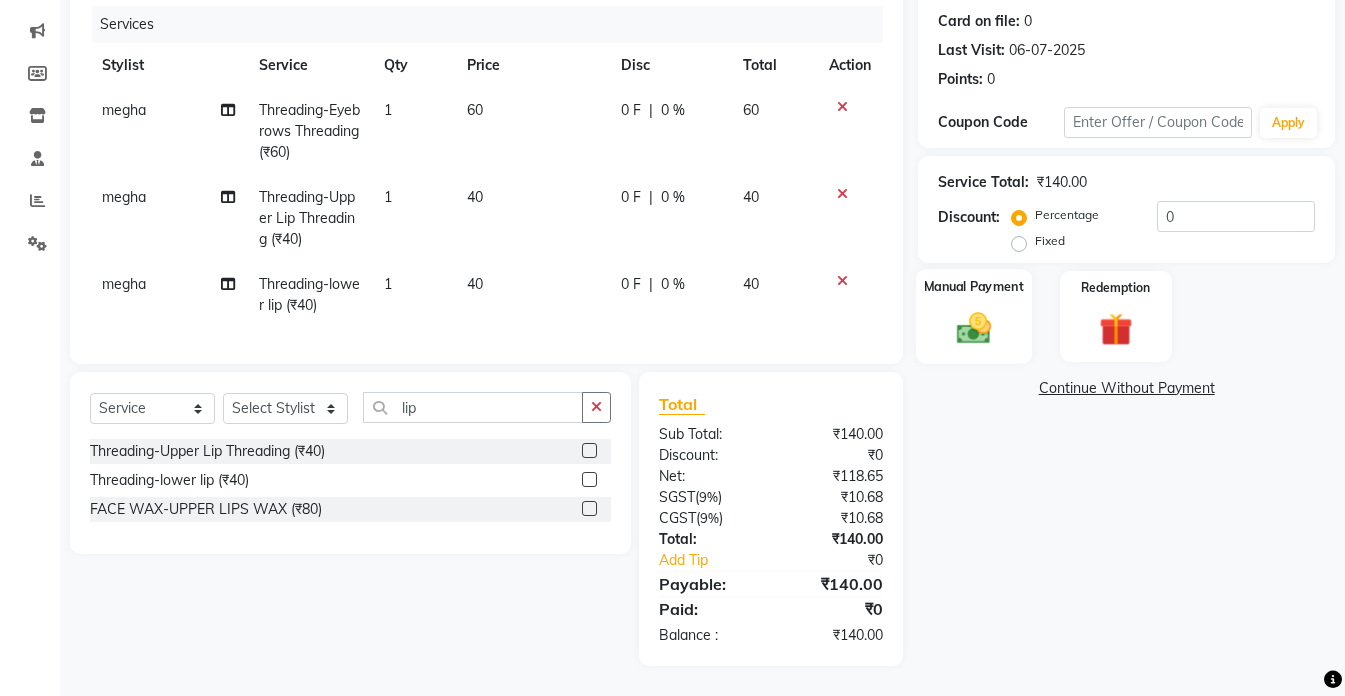 click 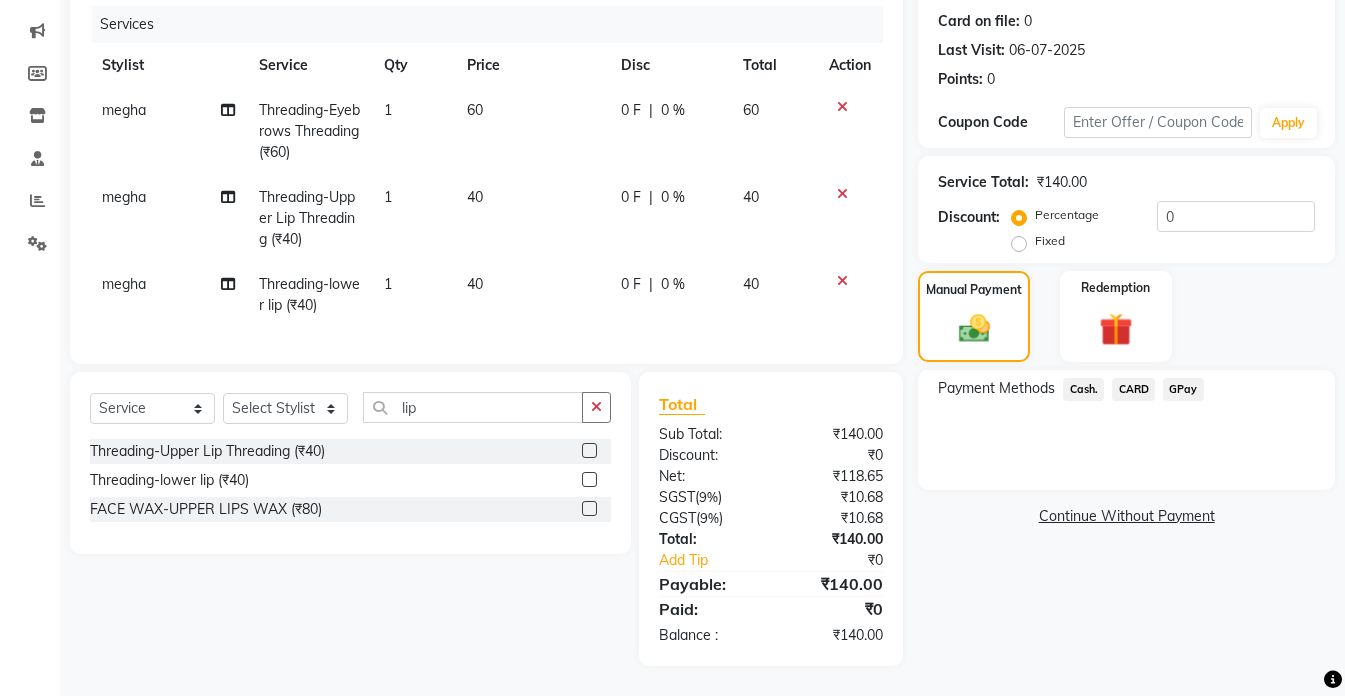 click on "GPay" 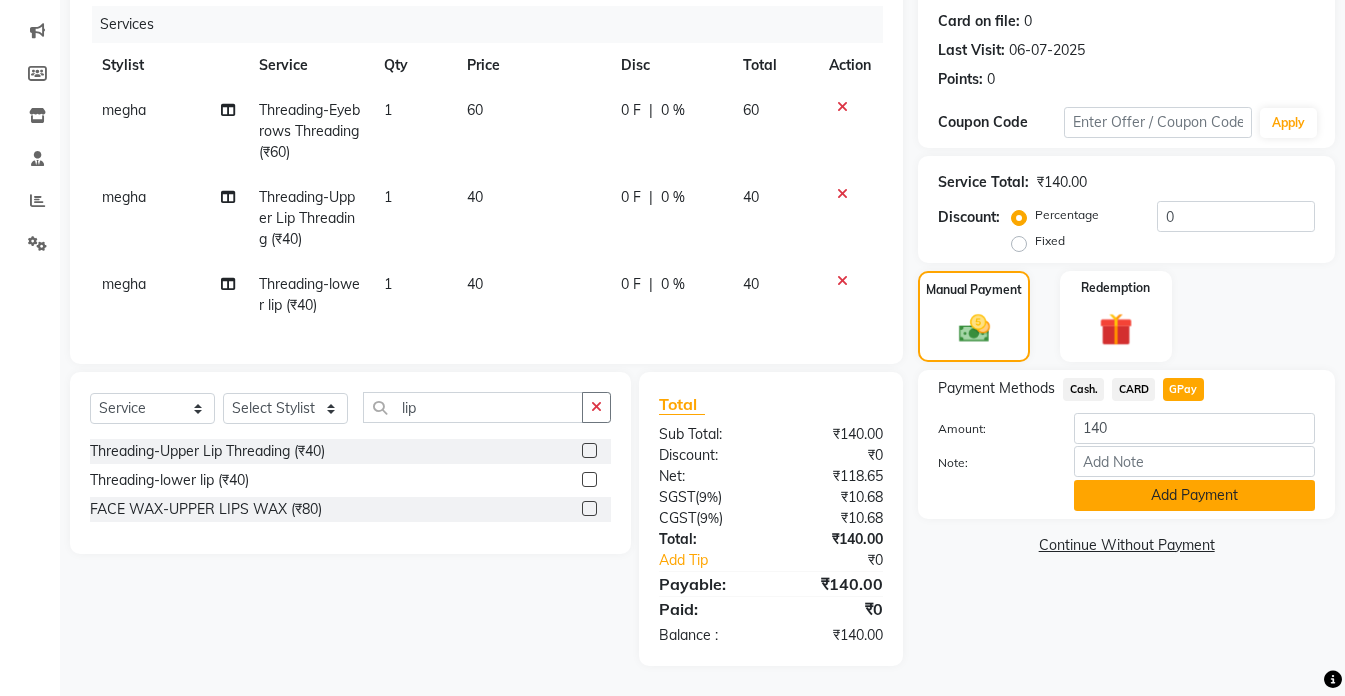 click on "Add Payment" 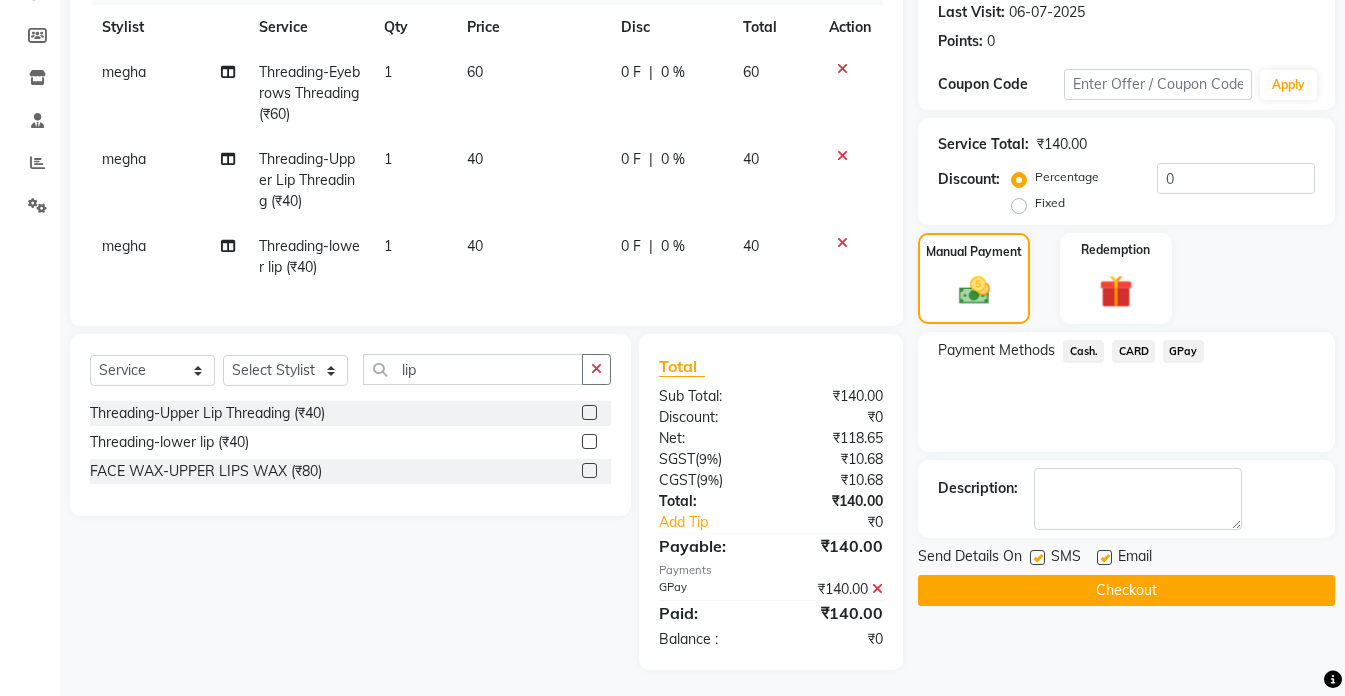 scroll, scrollTop: 299, scrollLeft: 0, axis: vertical 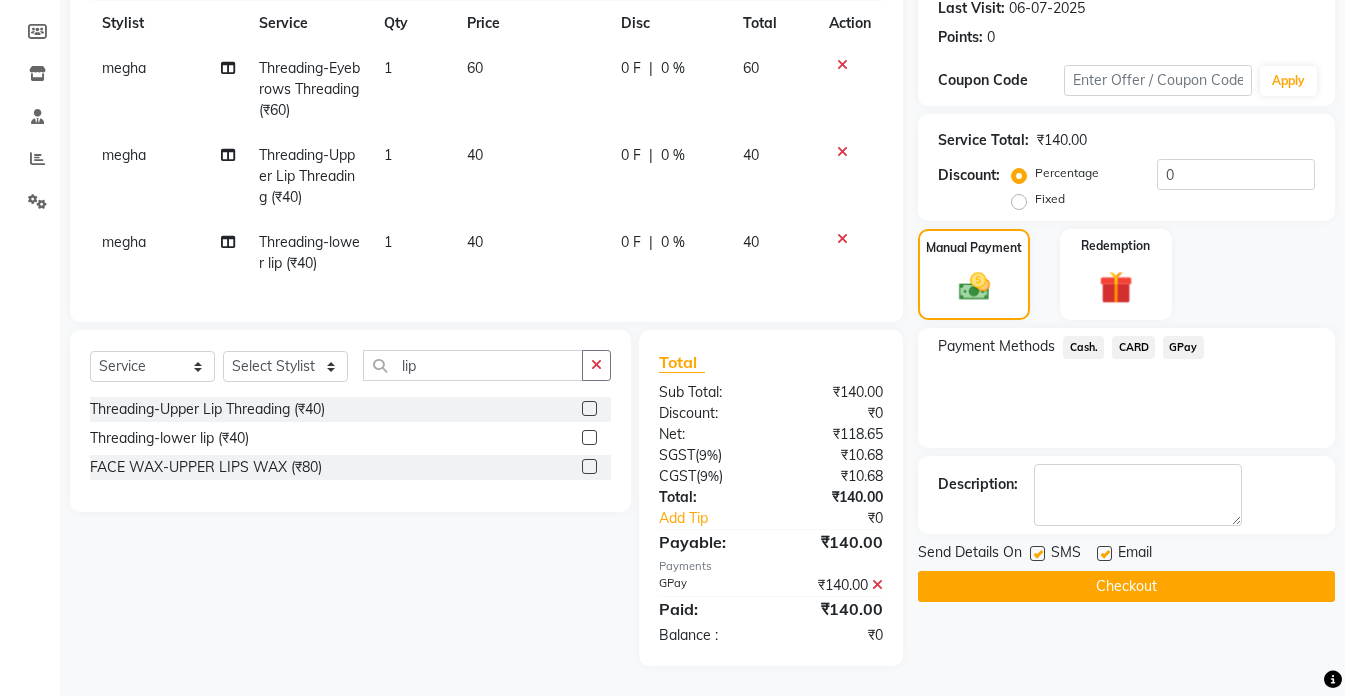 click on "Checkout" 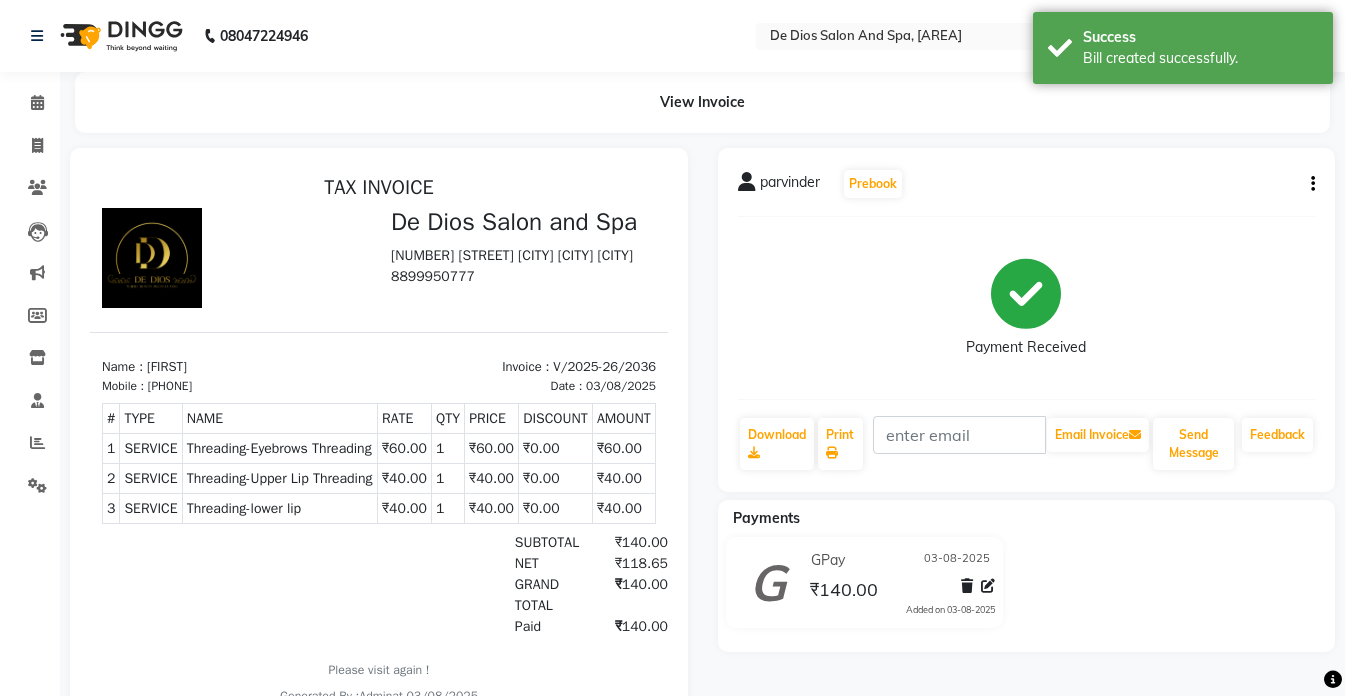 scroll, scrollTop: 0, scrollLeft: 0, axis: both 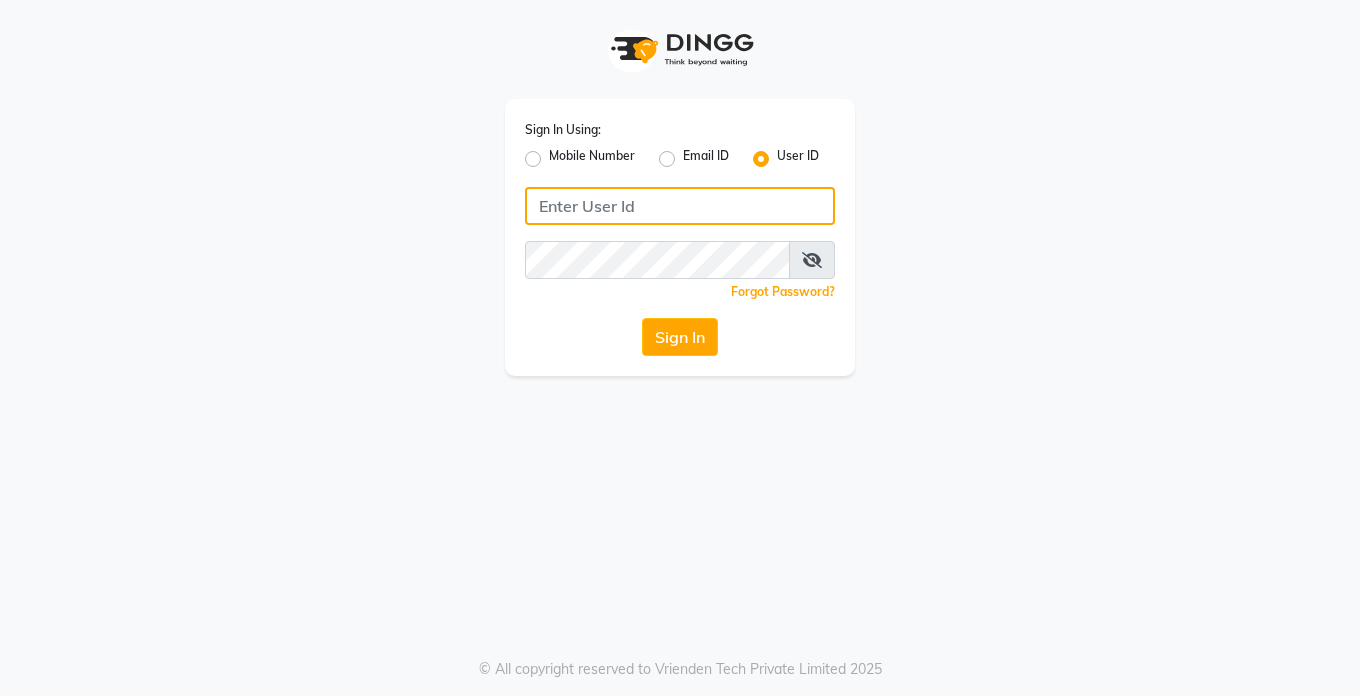 type on "Dedios123" 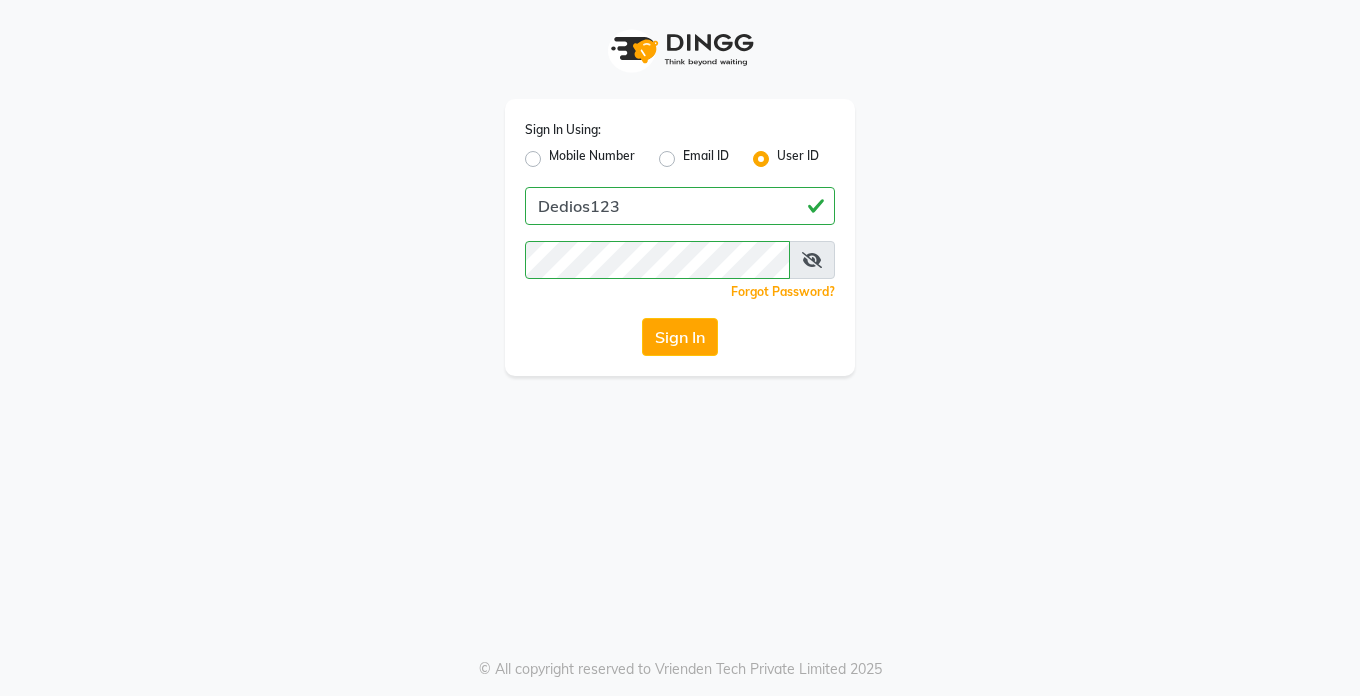 click on "Sign In Using: Mobile Number Email ID User ID [USERNAME]  Remember me Forgot Password?  Sign In" 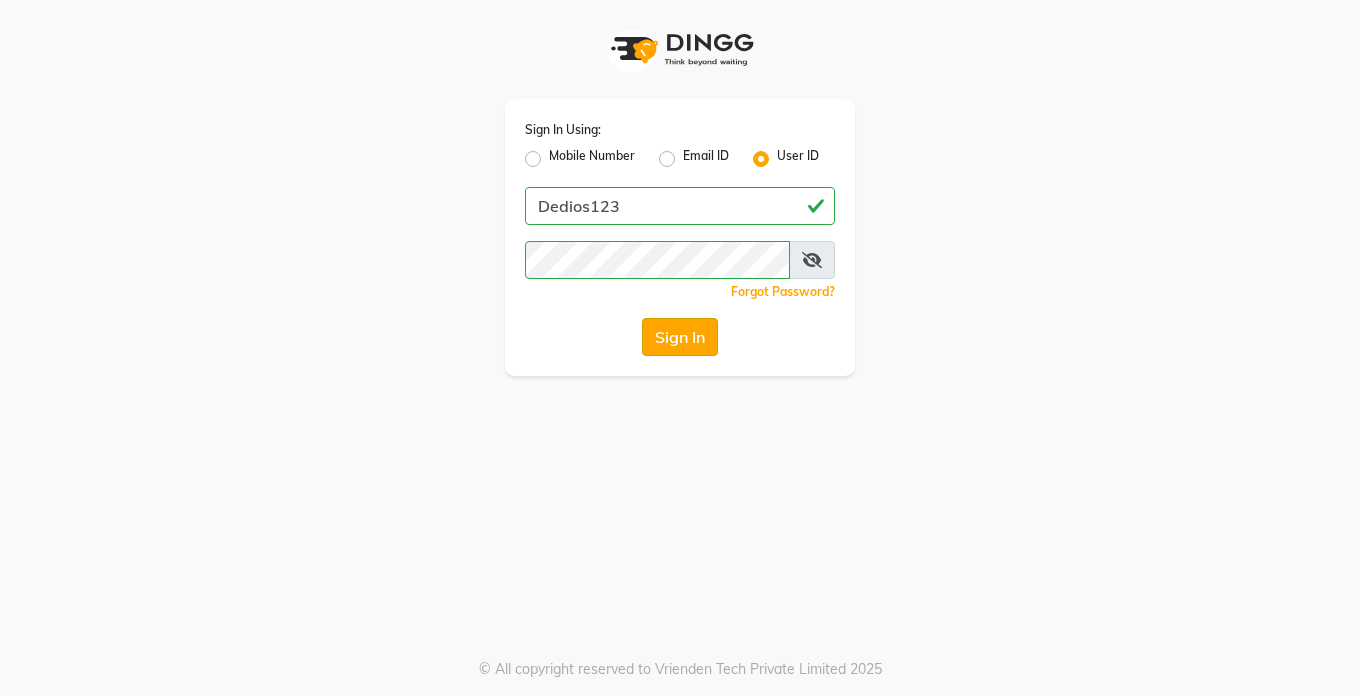 click on "Sign In" 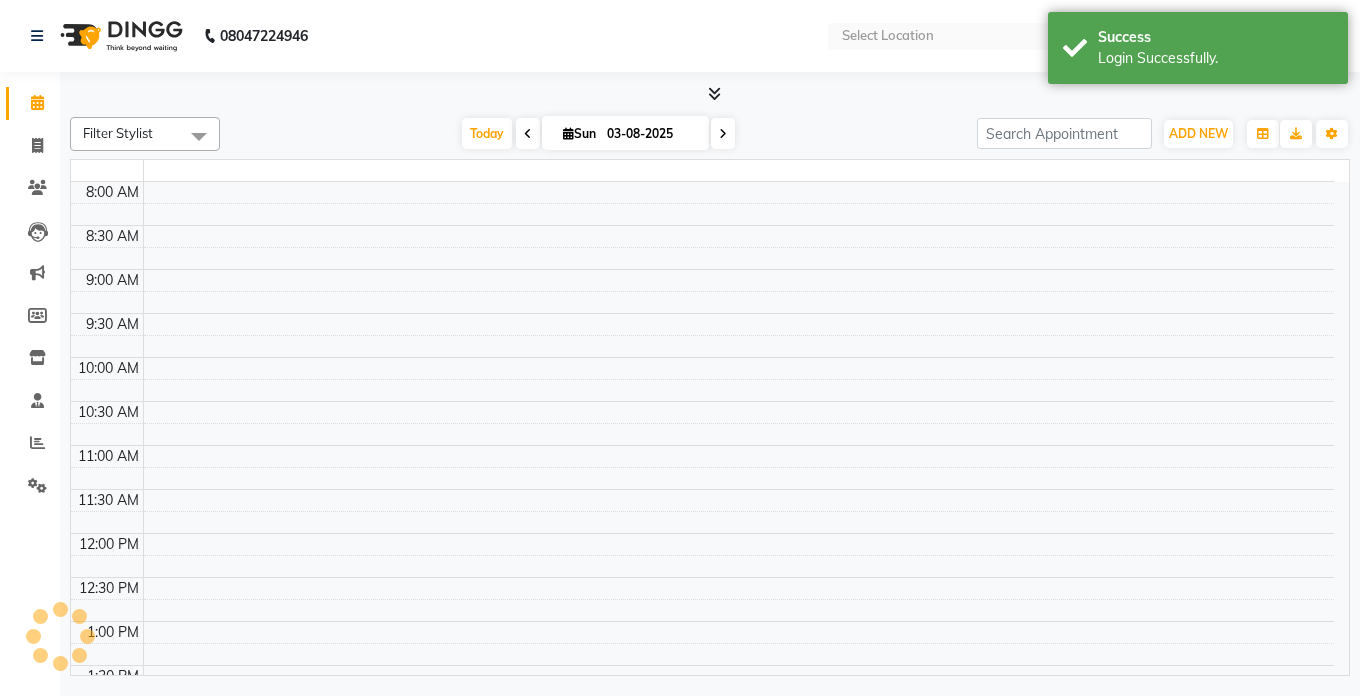 select on "en" 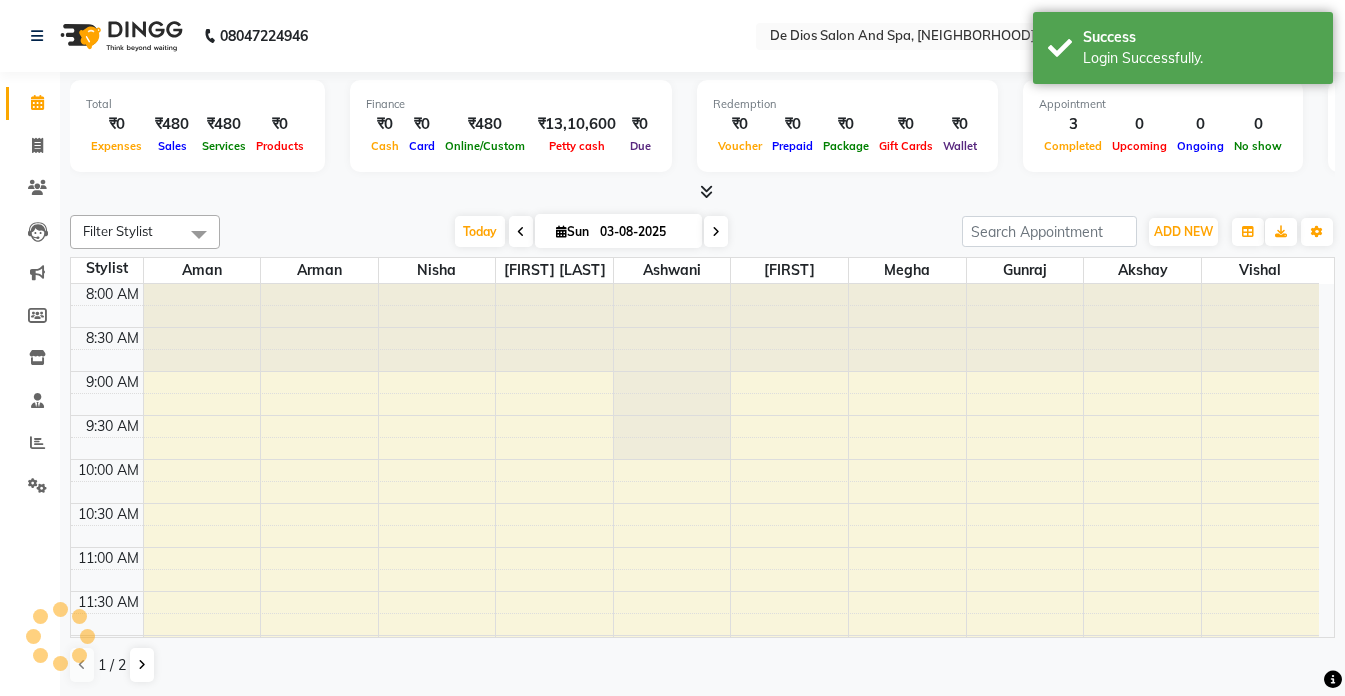 scroll, scrollTop: 441, scrollLeft: 0, axis: vertical 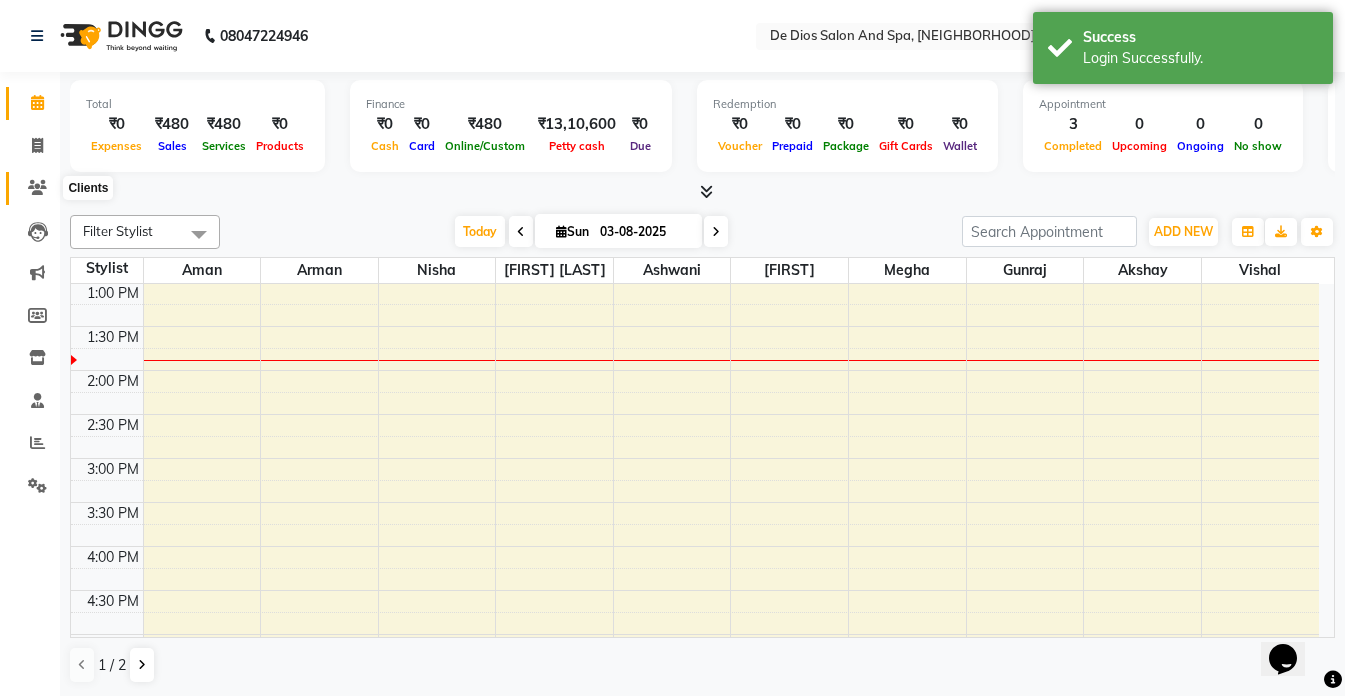 click 